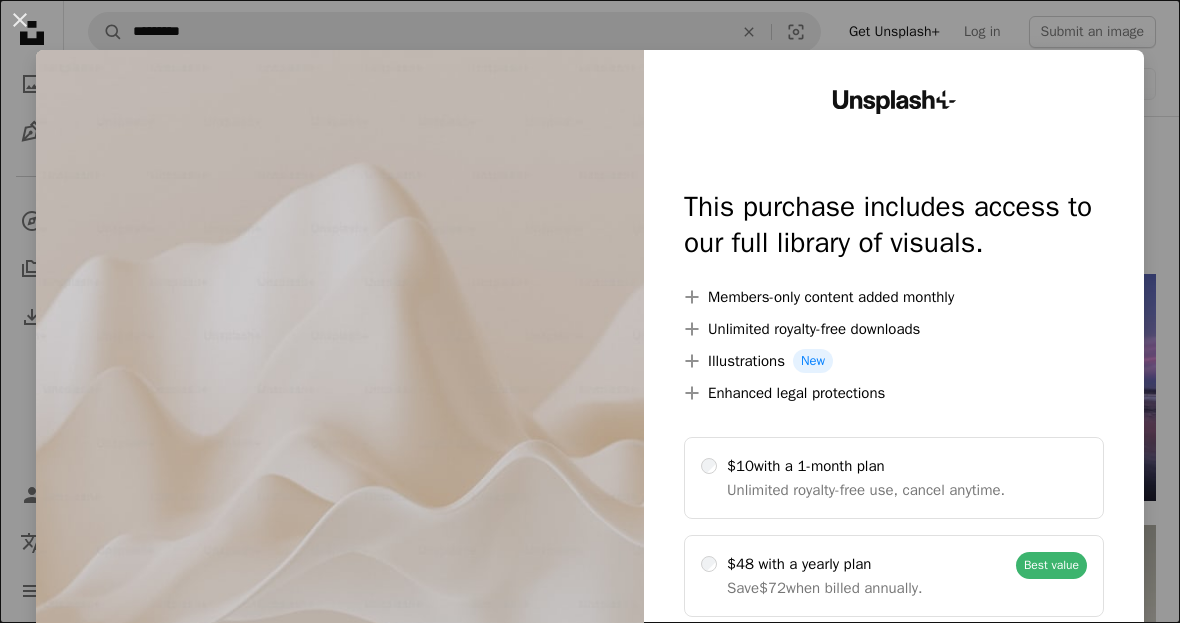scroll, scrollTop: 640, scrollLeft: 0, axis: vertical 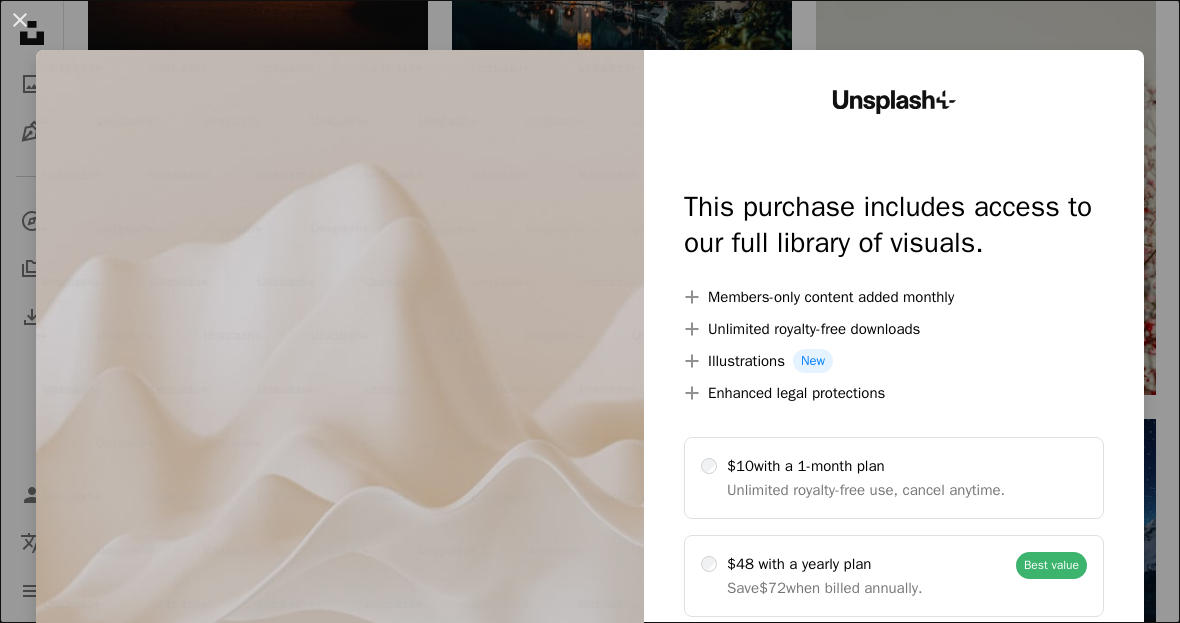click on "Unsplash+ This purchase includes access to our full library of visuals. A plus sign Members-only content added monthly A plus sign Unlimited royalty-free downloads A plus sign Illustrations  New A plus sign Enhanced legal protections $10  with a 1-month plan Unlimited royalty-free use, cancel anytime. $48   with a yearly plan Save  $72  when billed annually. Best value Continue with purchase Taxes where applicable. Renews automatically. Cancel anytime." at bounding box center [894, 407] 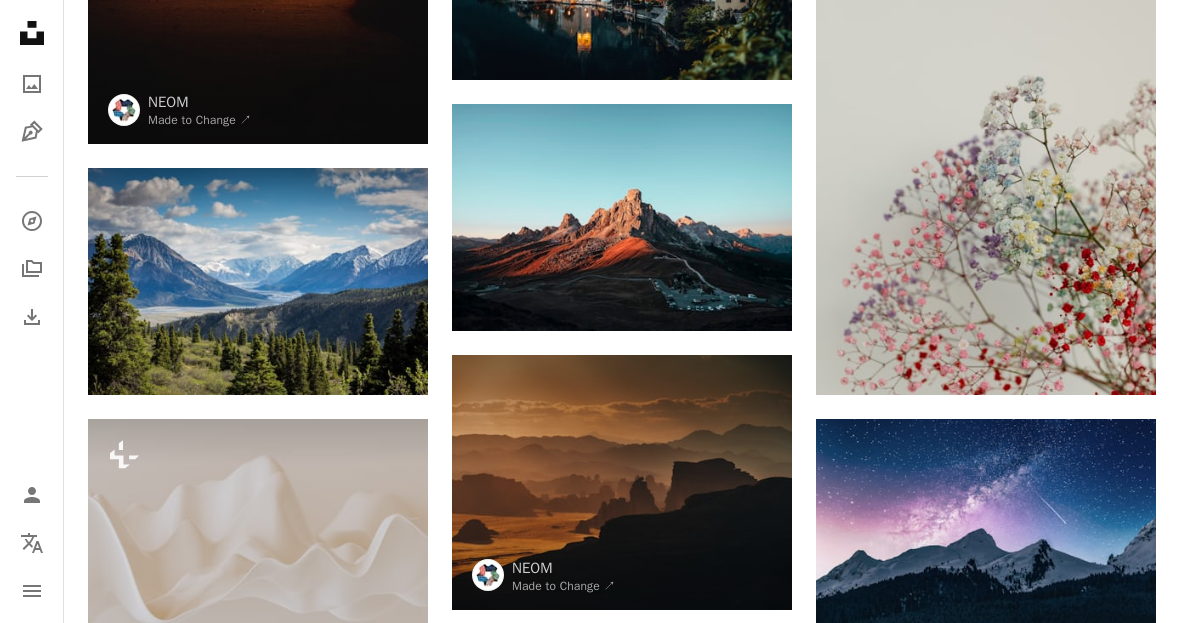 click on "Arrow pointing down" 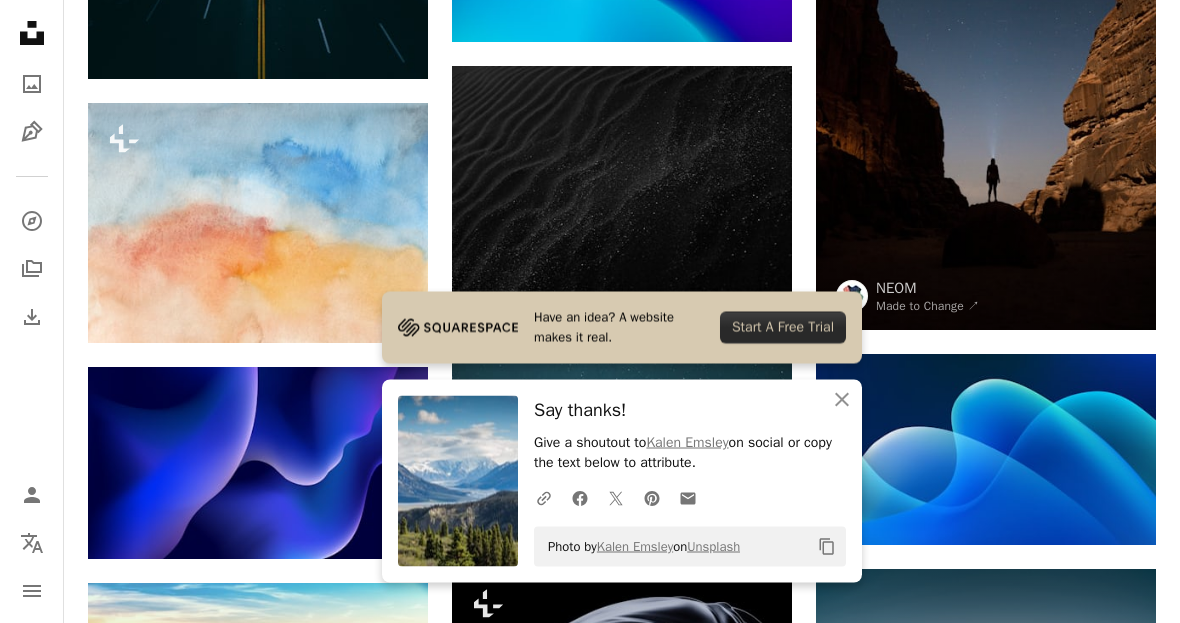 scroll, scrollTop: 1742, scrollLeft: 0, axis: vertical 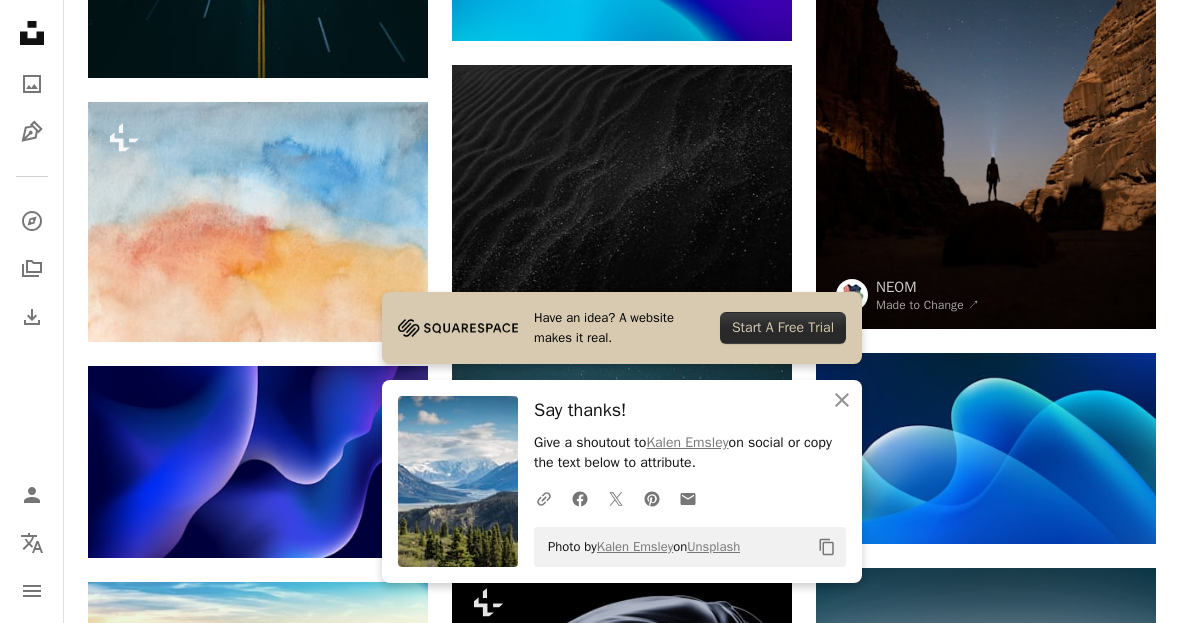 click on "Arrow pointing down" 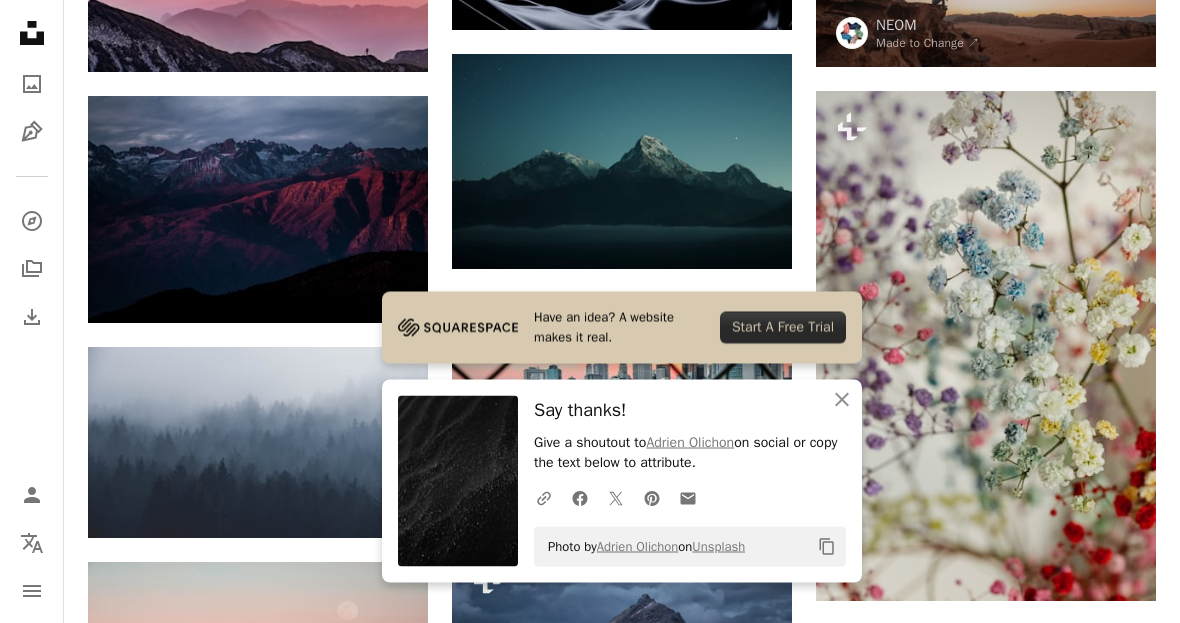 scroll, scrollTop: 2470, scrollLeft: 0, axis: vertical 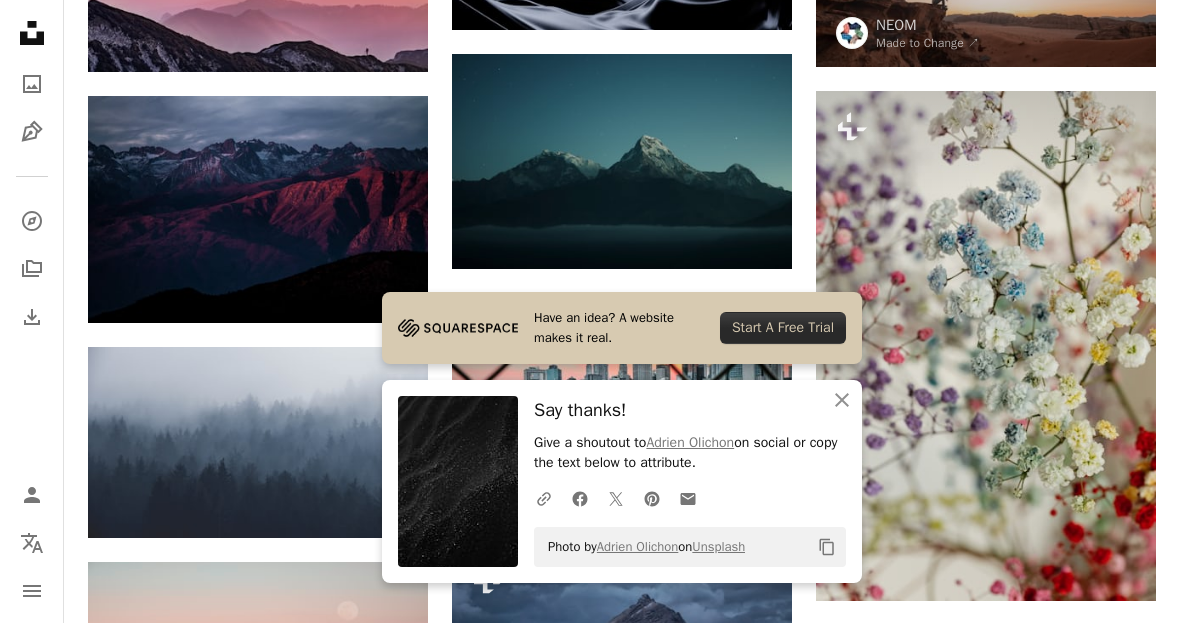 click on "Arrow pointing down" at bounding box center (752, 233) 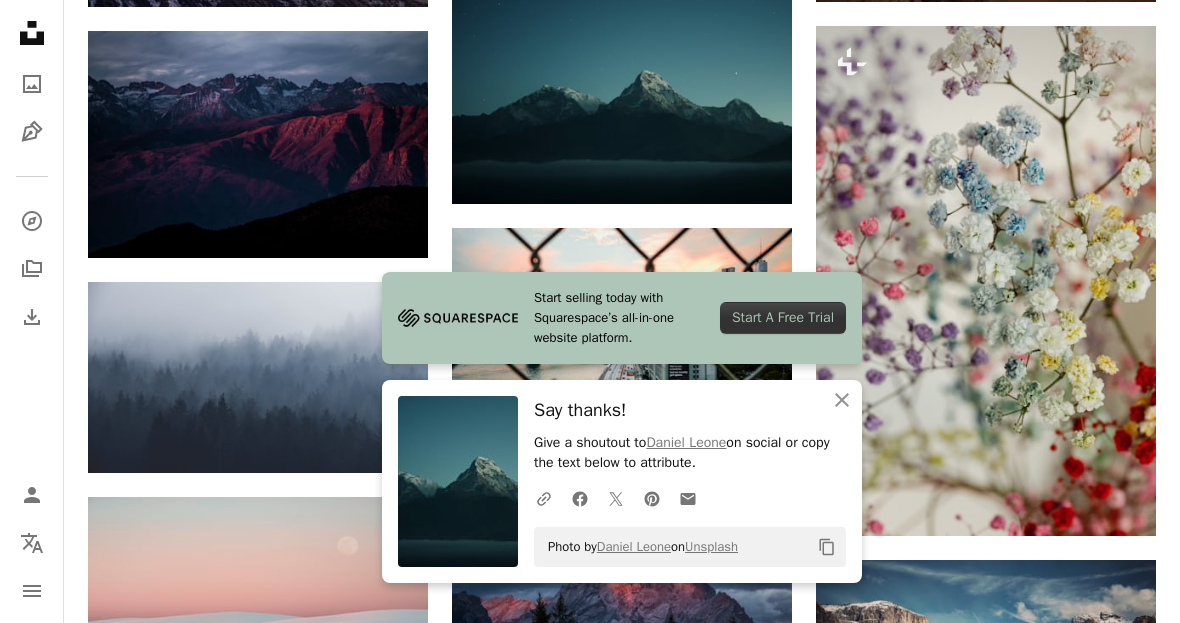 click on "A plus sign" 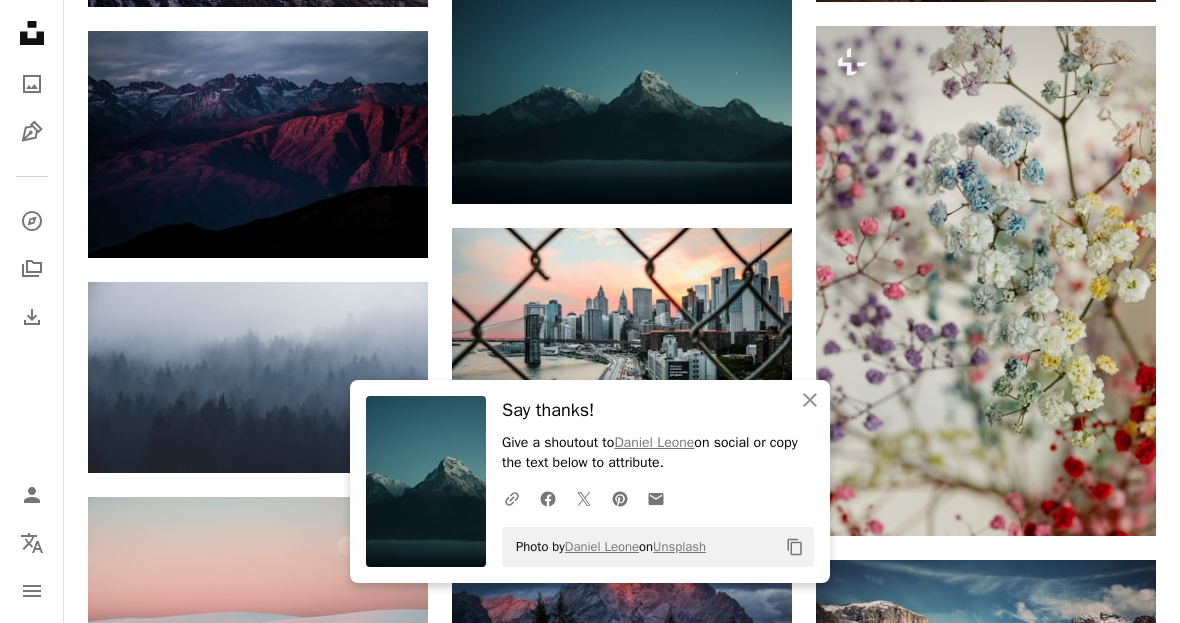 click on "An X shape An X shape Close Say thanks! Give a shoutout to [NAME] [LAST] on social or copy the text below to attribute. A URL sharing icon (chains) Facebook icon X (formerly Twitter) icon Pinterest icon An envelope Photo by [NAME] [LAST] on Unsplash
Copy content Join Unsplash Already have an account?  Login First name Last name Email Username  (only letters, numbers and underscores) Password  (min. 8 char) Join By joining, you agree to the  Terms  and  Privacy Policy ." at bounding box center [590, 3834] 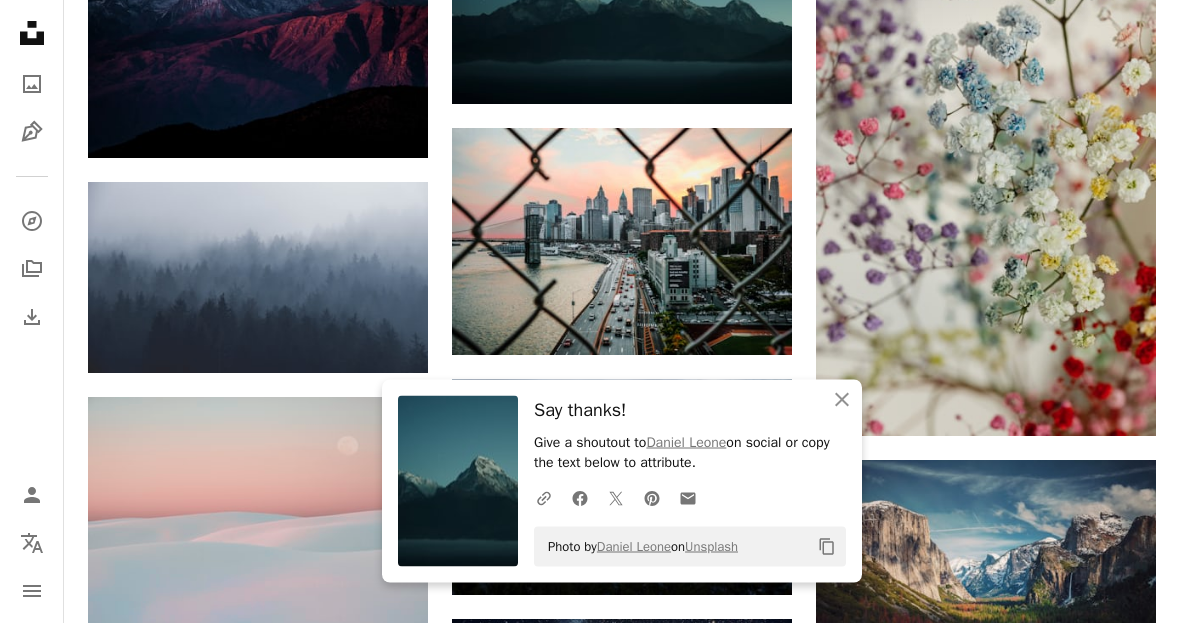 scroll, scrollTop: 2634, scrollLeft: 0, axis: vertical 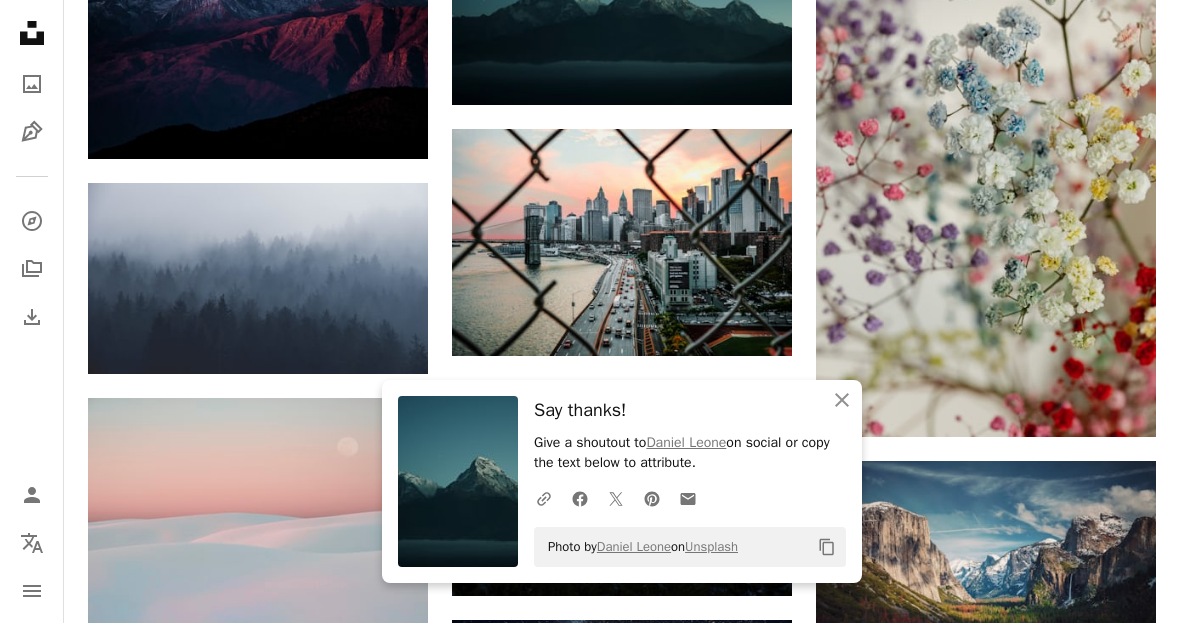 click 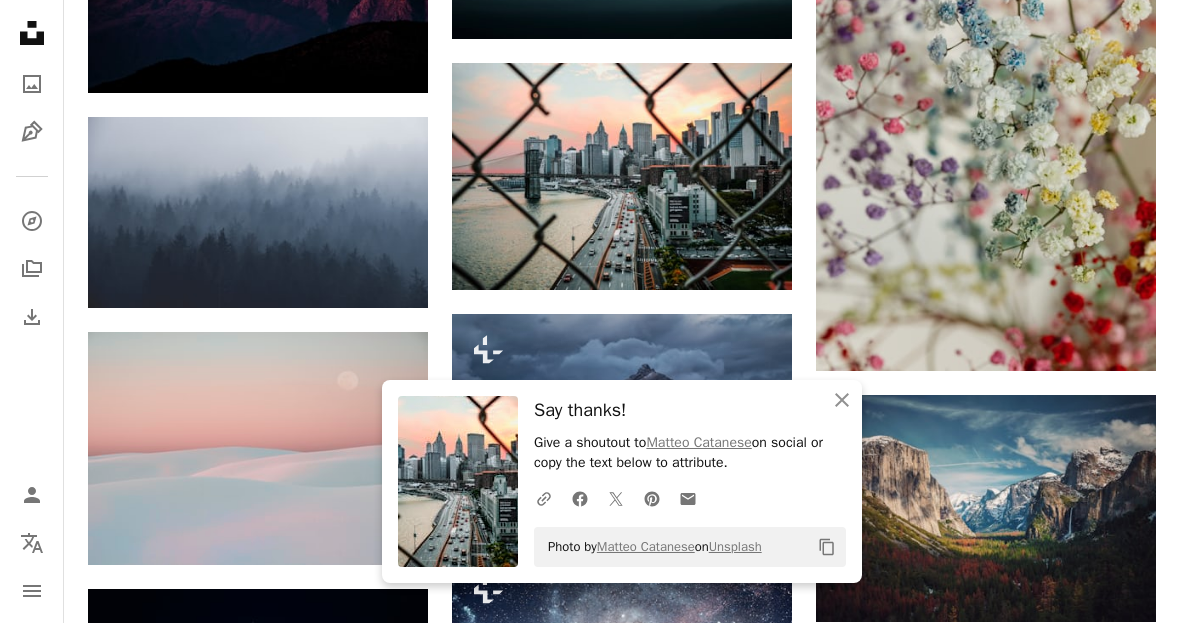 click on "Arrow pointing down" 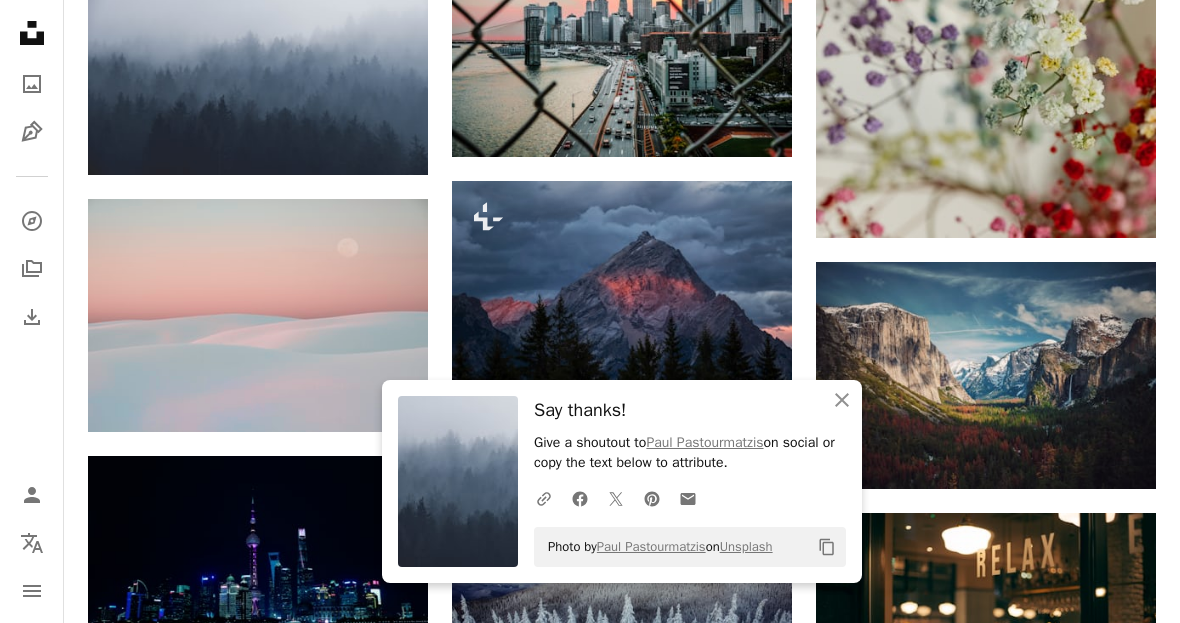 scroll, scrollTop: 2859, scrollLeft: 0, axis: vertical 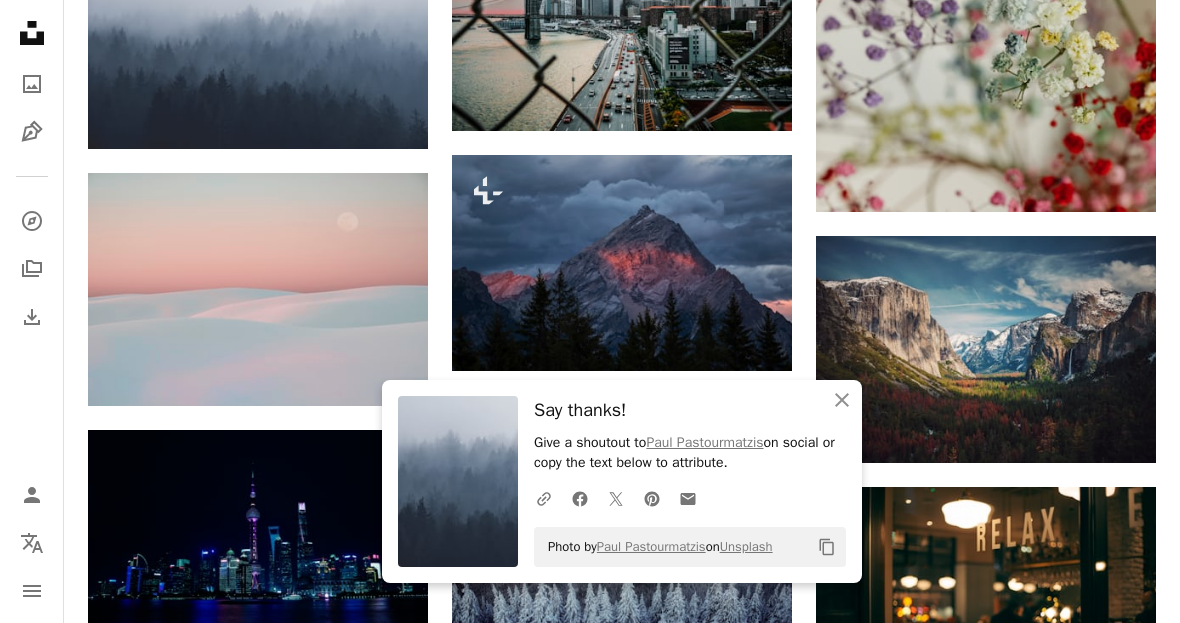 click on "Arrow pointing down" at bounding box center [388, 370] 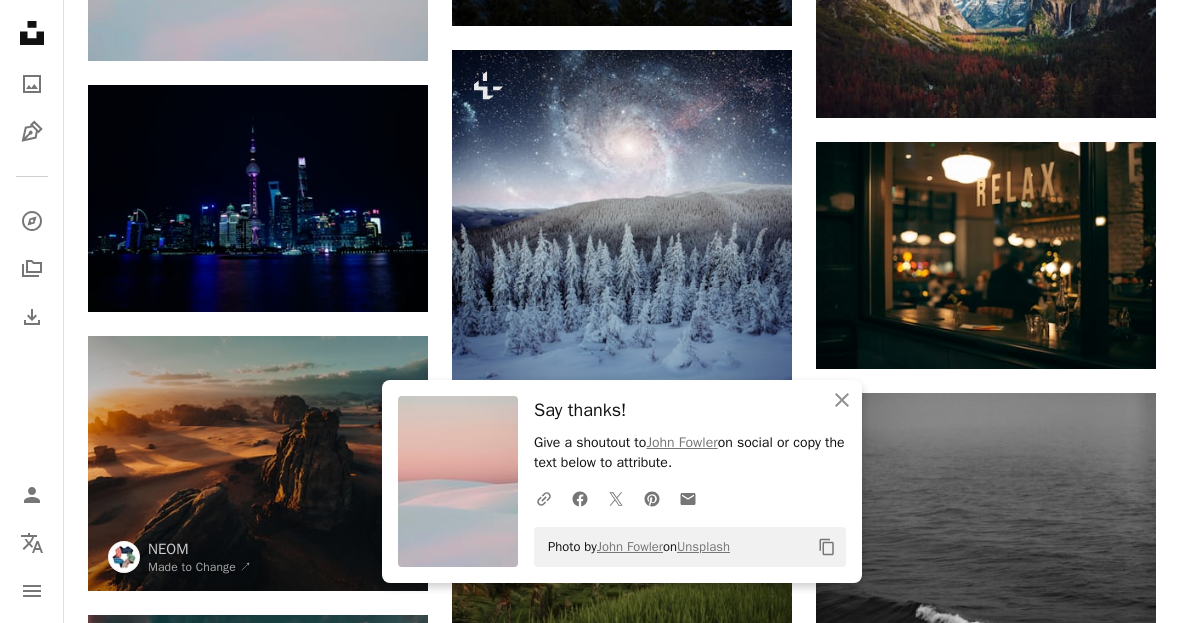 scroll, scrollTop: 3245, scrollLeft: 0, axis: vertical 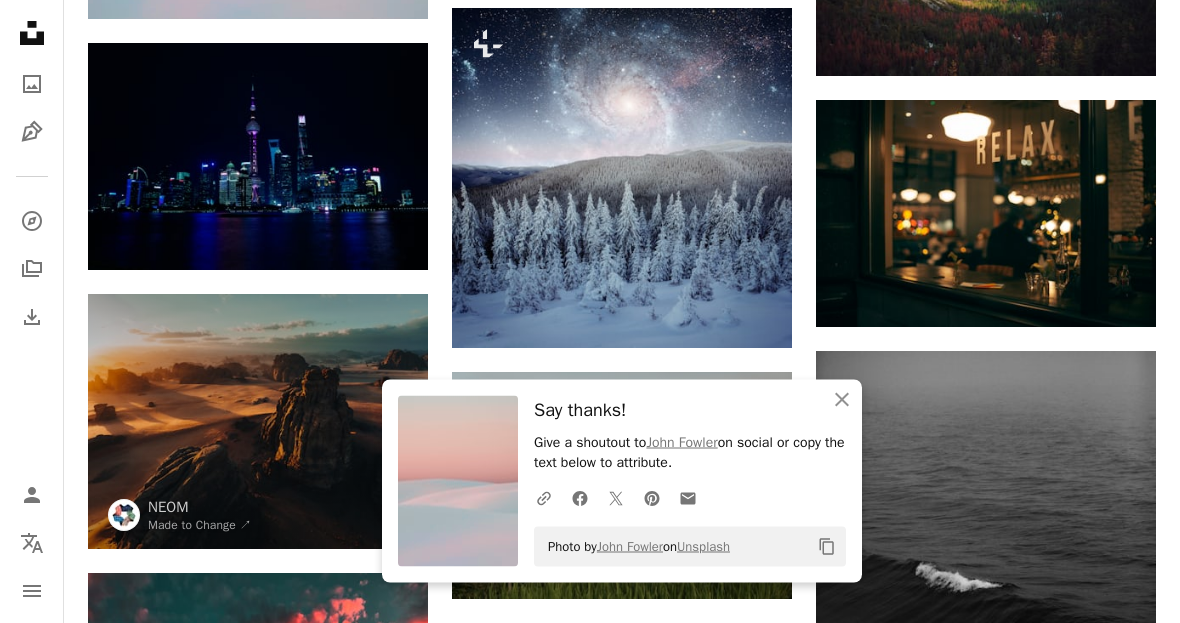 click at bounding box center [986, 214] 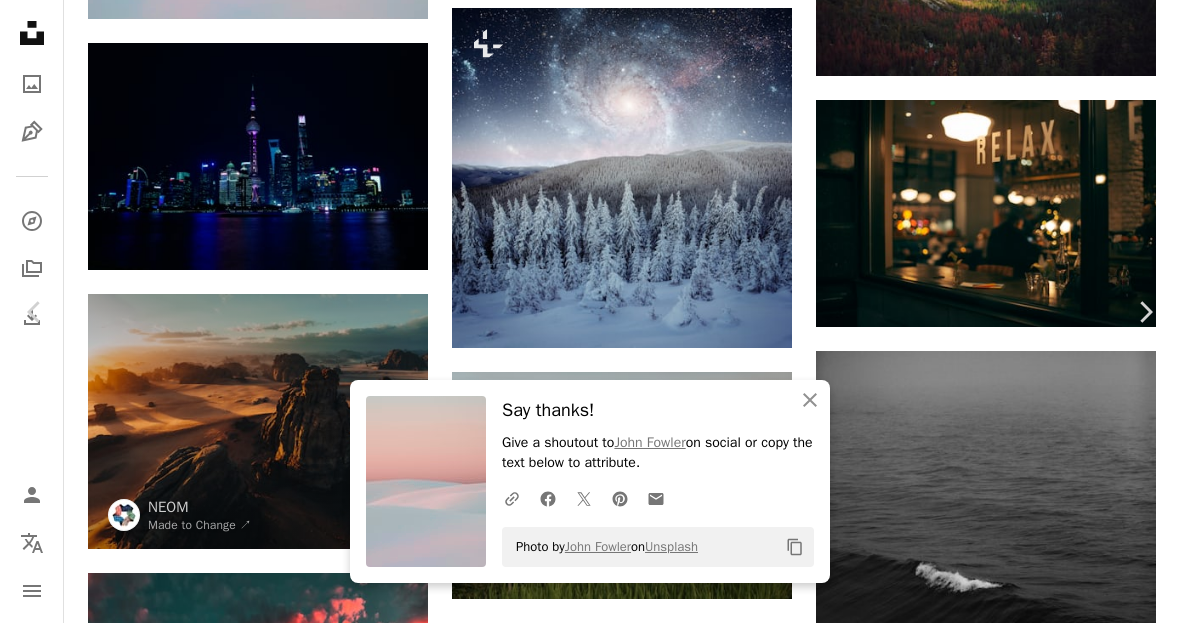click on "An X shape" at bounding box center [20, 20] 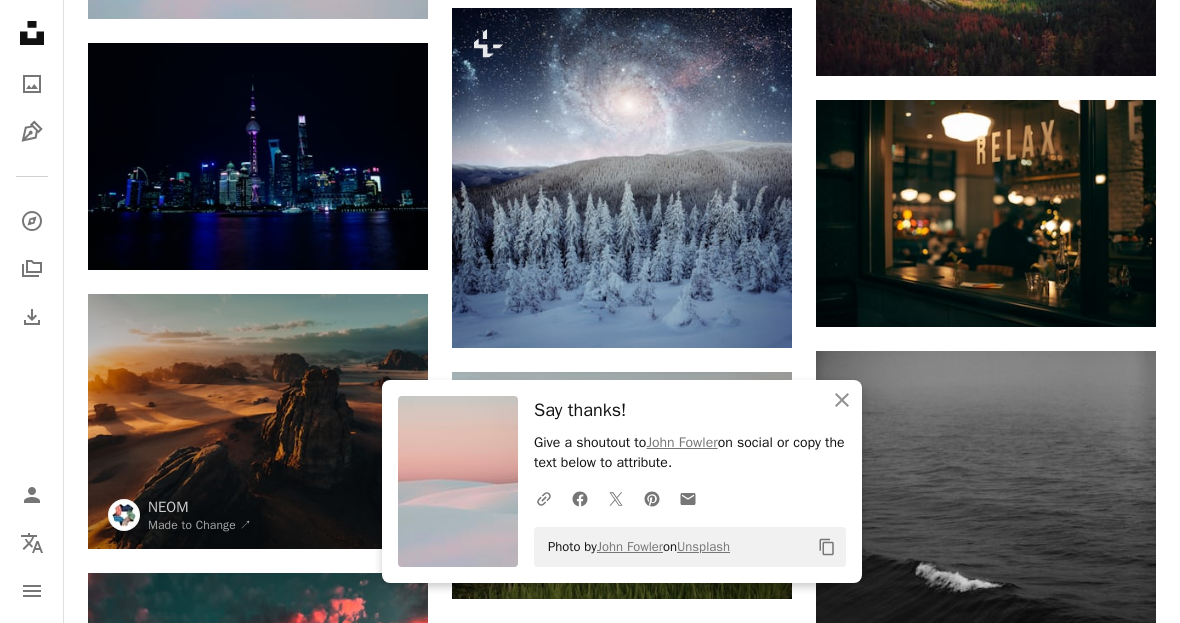 click on "Arrow pointing down" 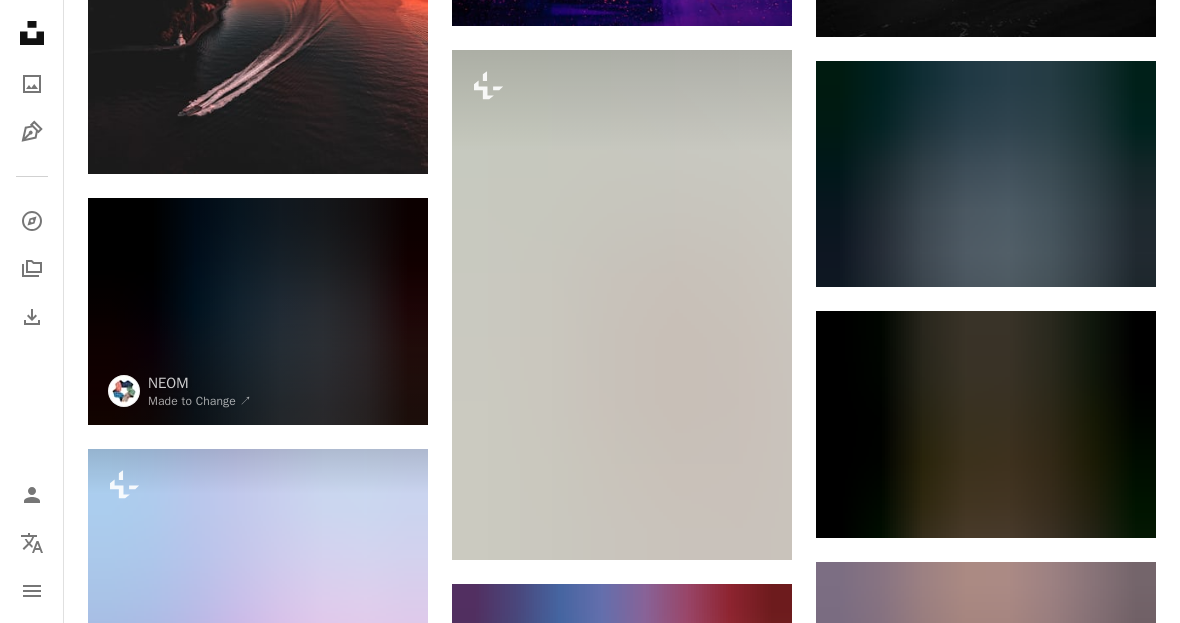 scroll, scrollTop: 4070, scrollLeft: 0, axis: vertical 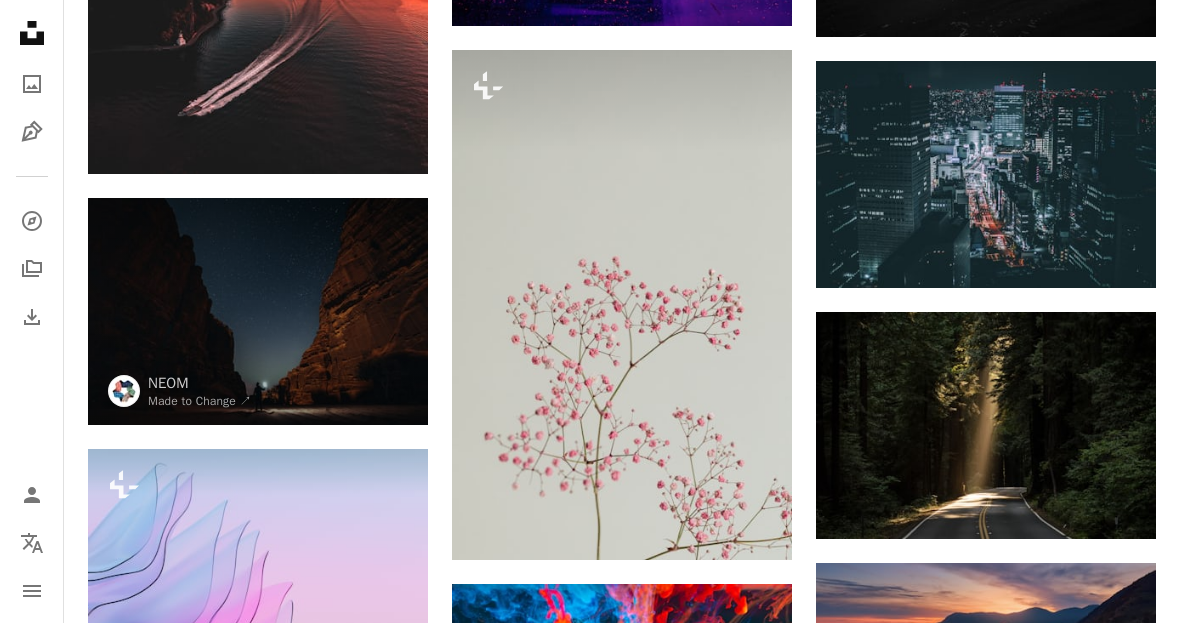 click on "A lock   Download" at bounding box center [721, 524] 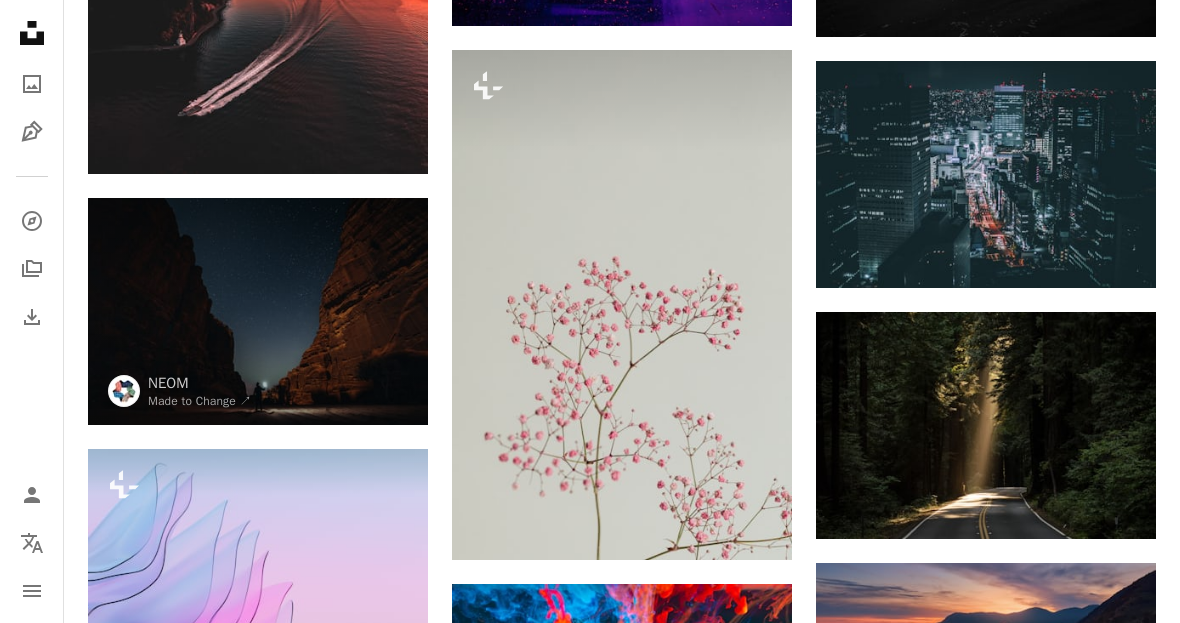 click on "An X shape" at bounding box center (20, 20) 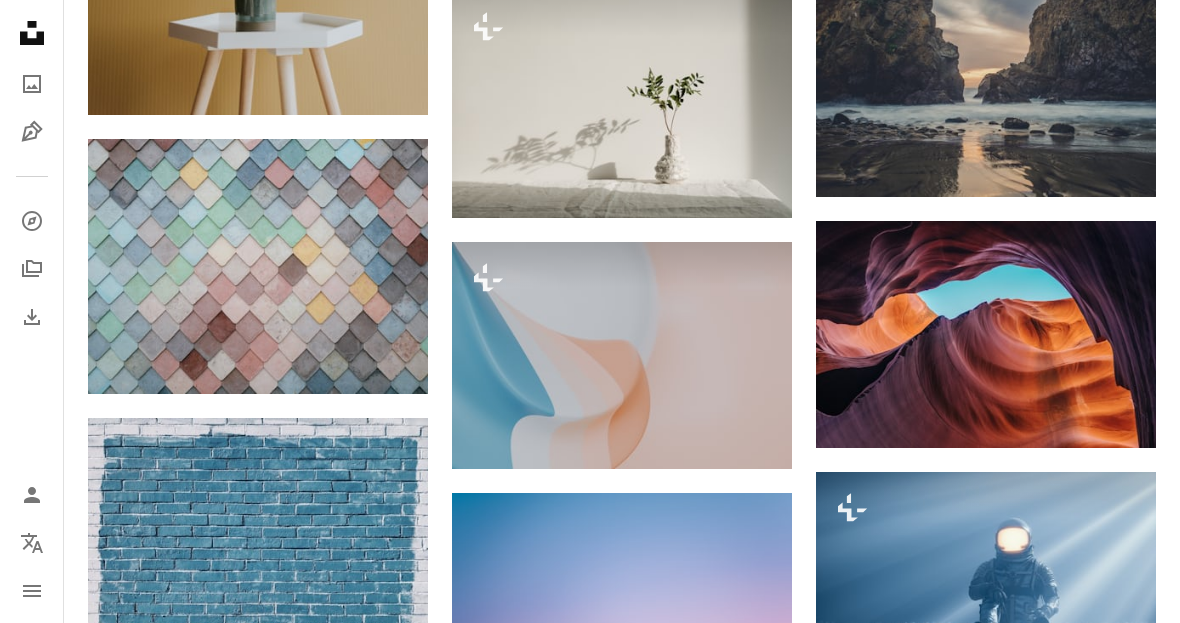 scroll, scrollTop: 5949, scrollLeft: 0, axis: vertical 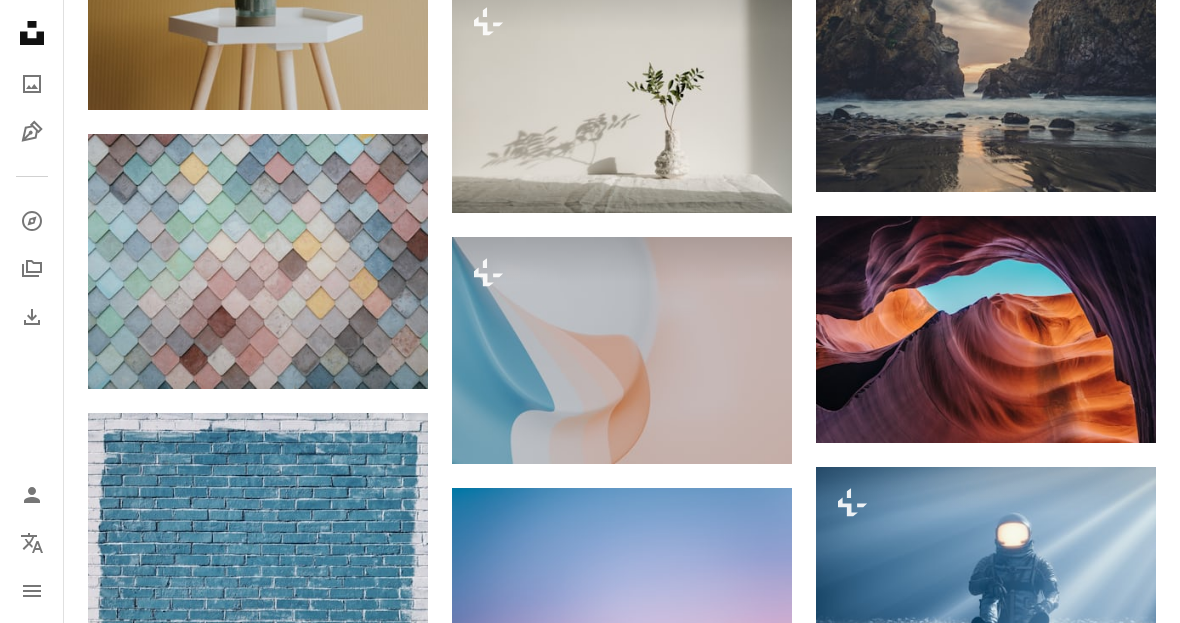 click on "Arrow pointing down" 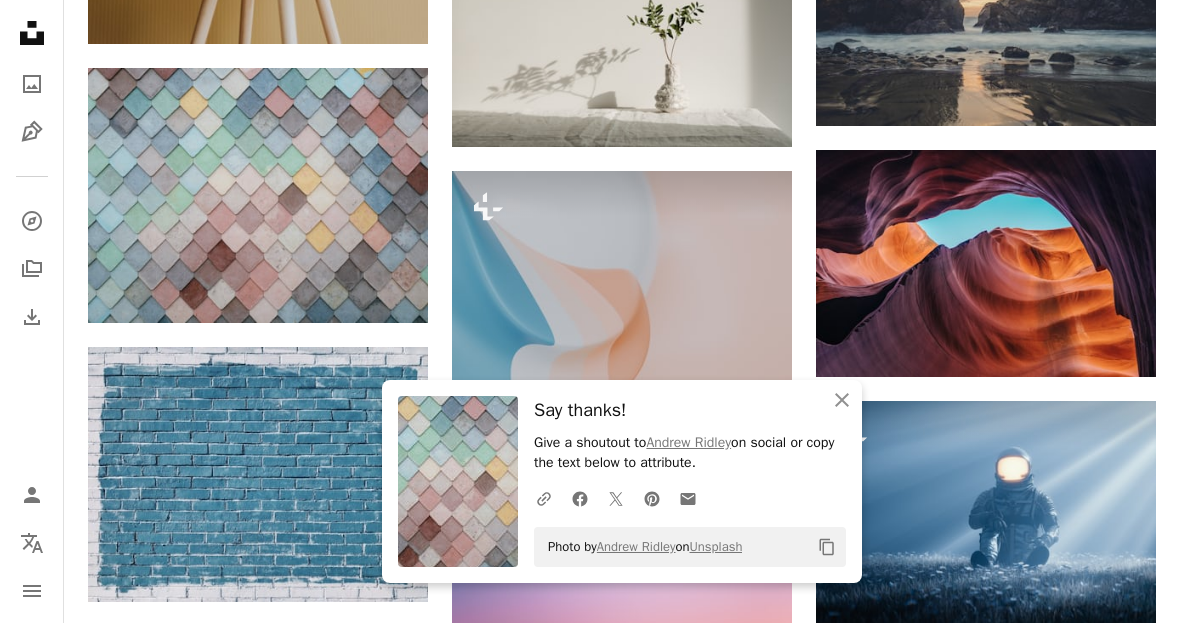click on "An X shape Close" at bounding box center [842, 400] 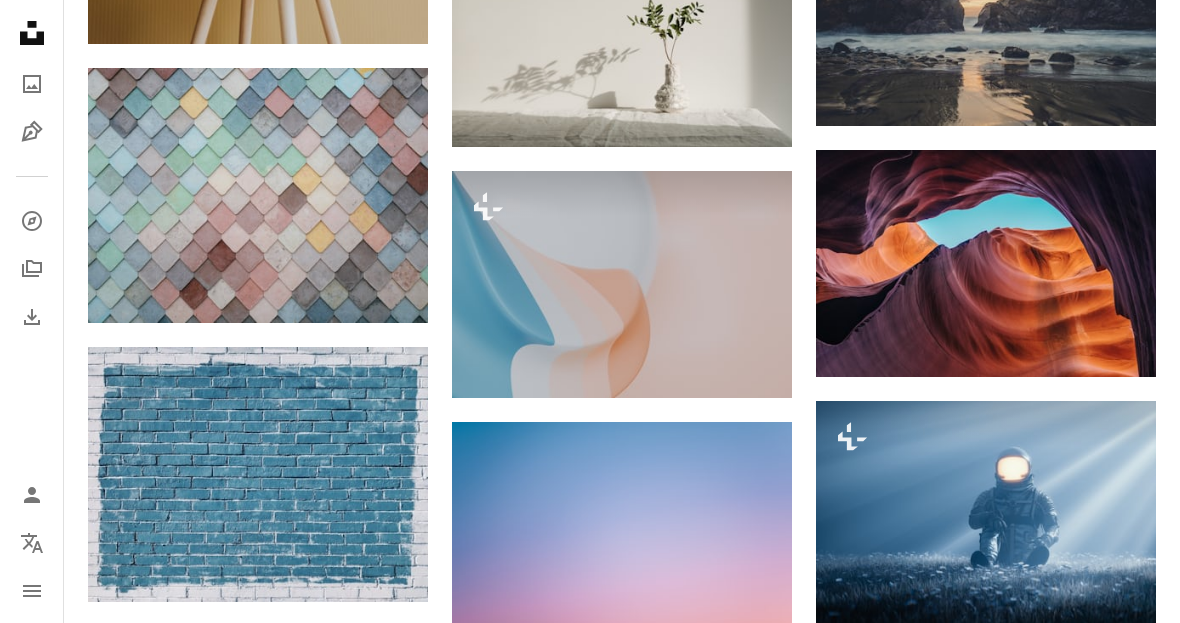 click on "Arrow pointing down" at bounding box center (388, 566) 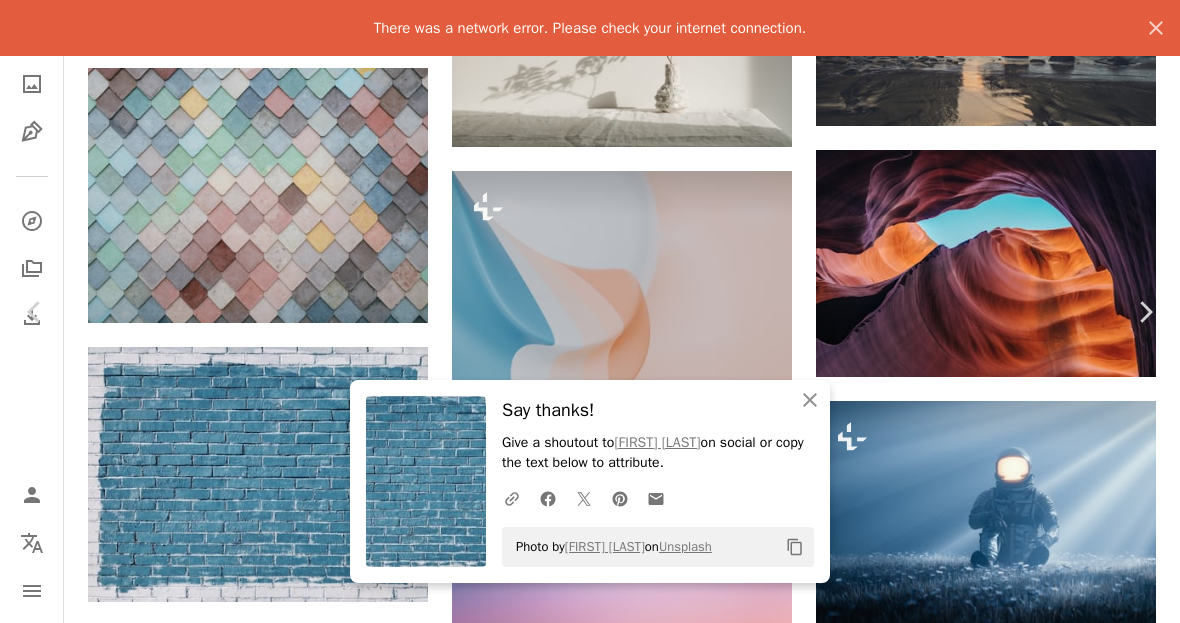 click 